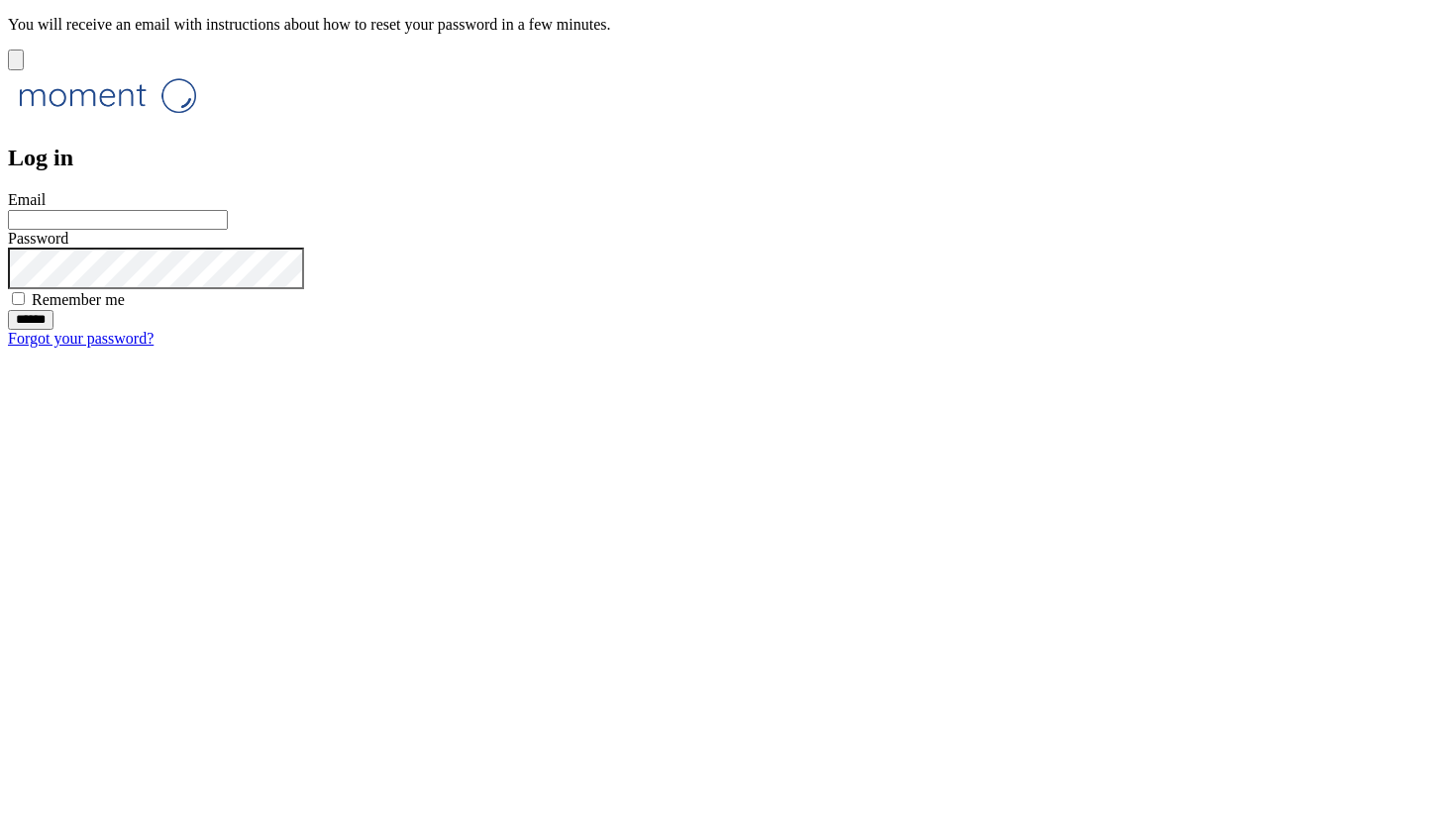 scroll, scrollTop: 0, scrollLeft: 0, axis: both 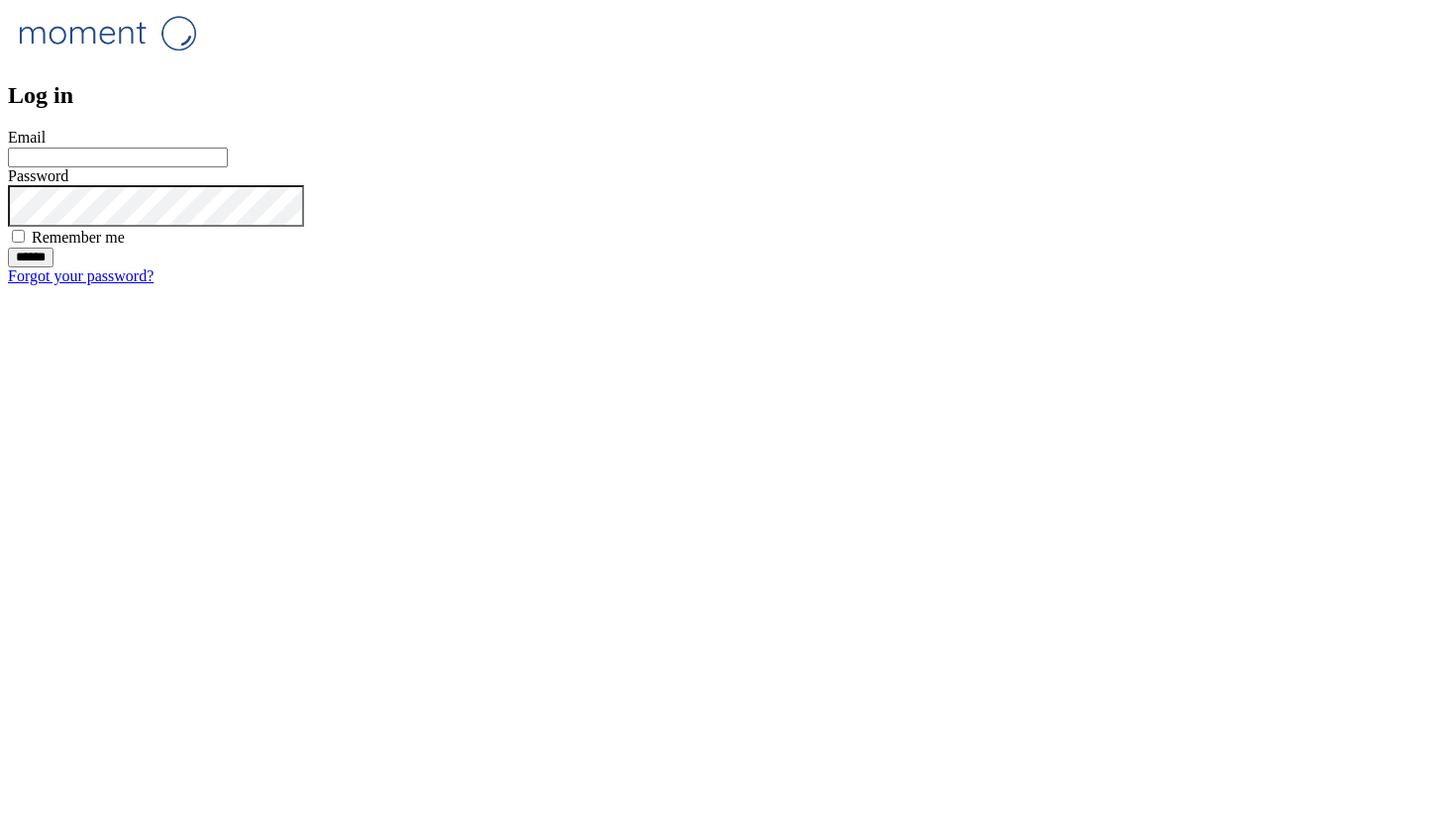 click at bounding box center [107, 33] 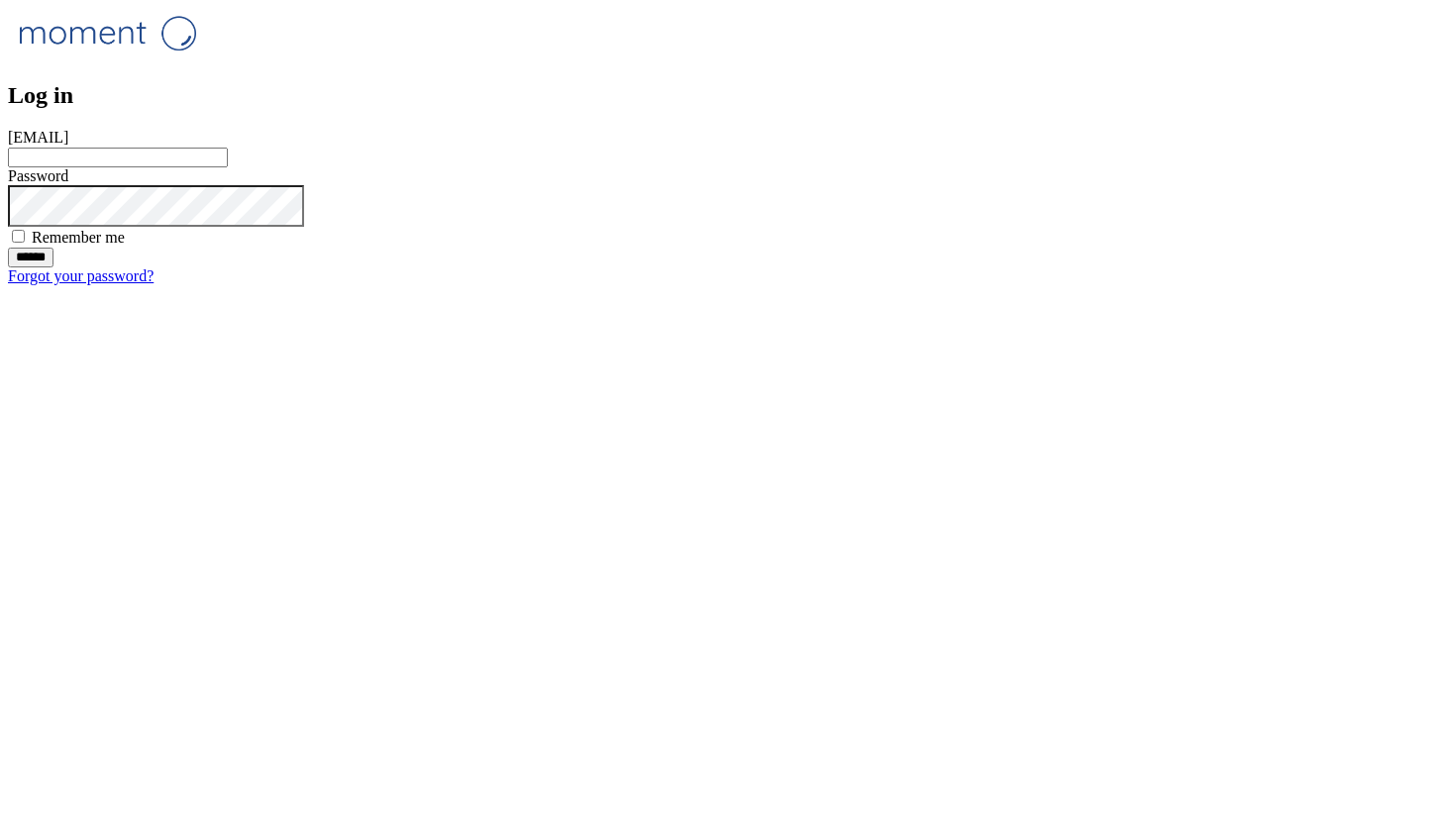 scroll, scrollTop: 0, scrollLeft: 0, axis: both 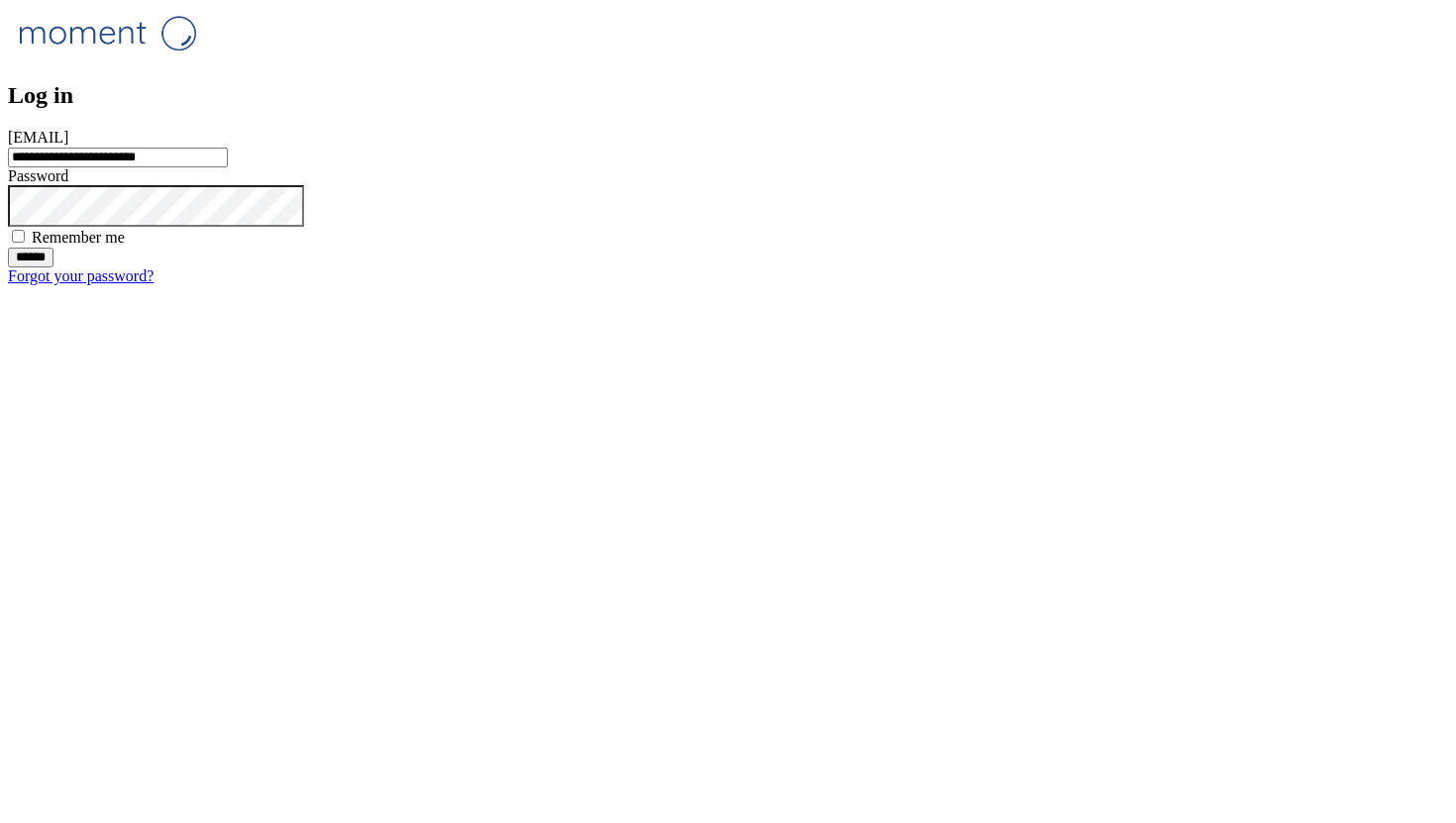 type on "**********" 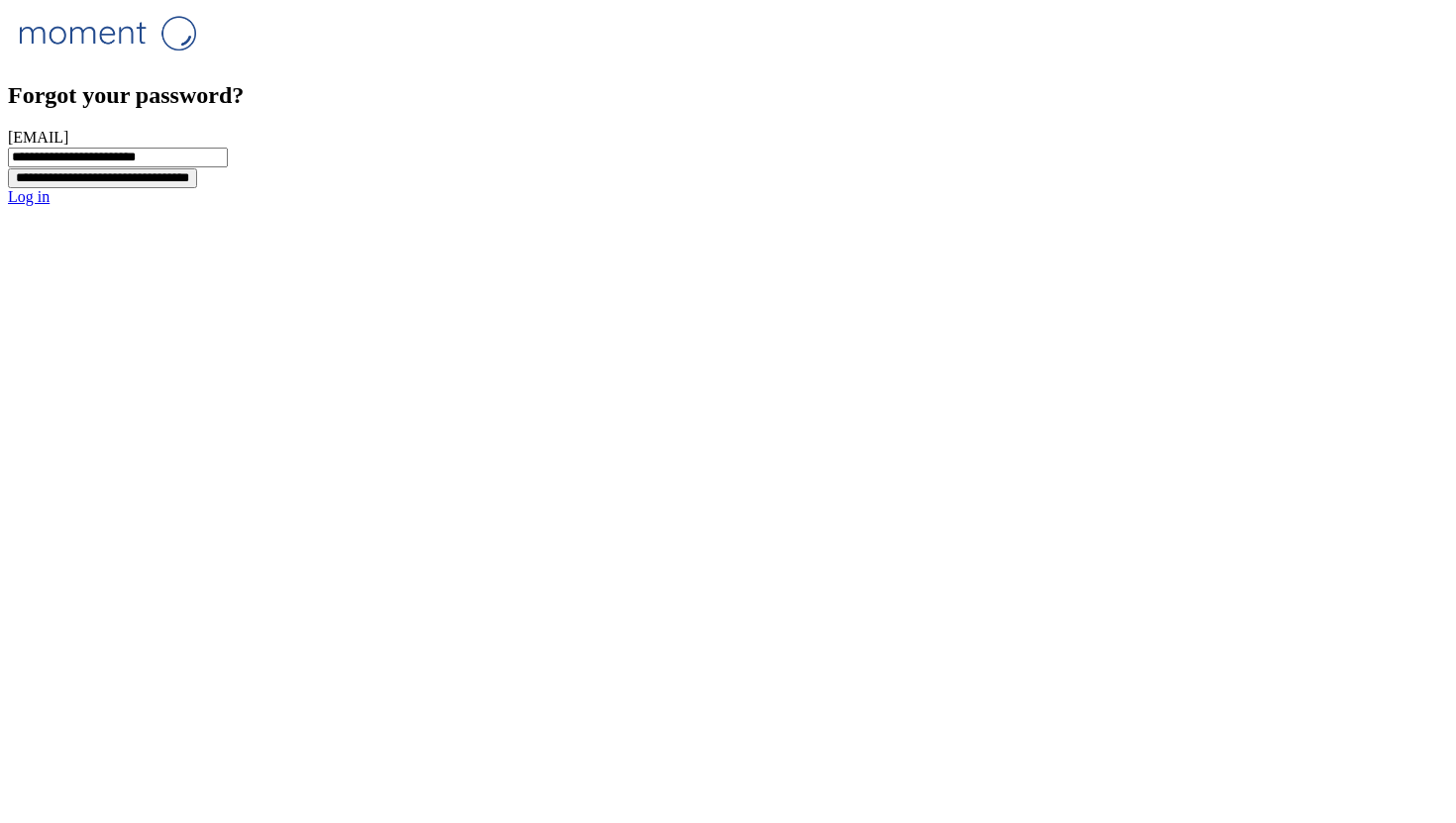 type on "**********" 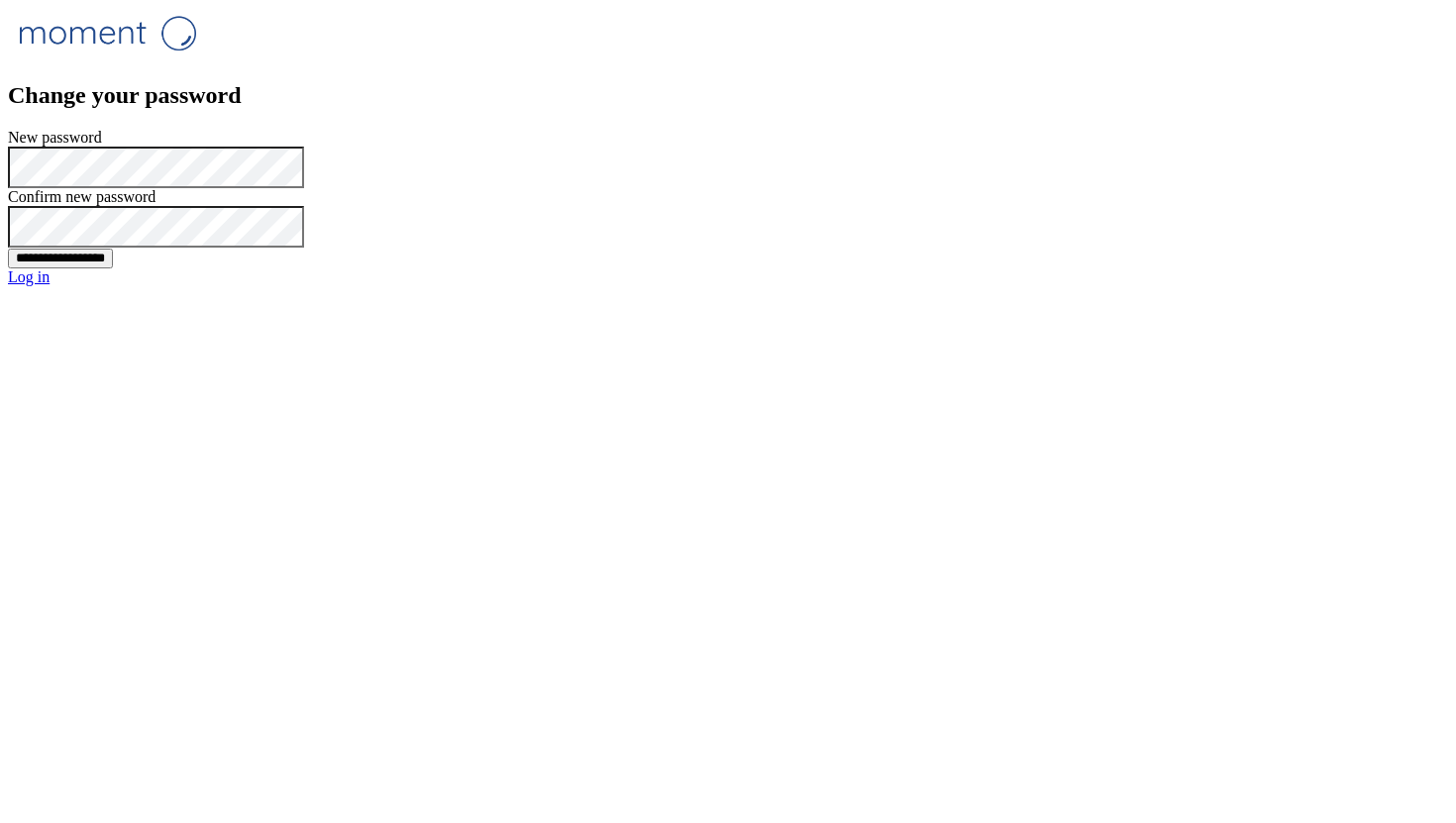 scroll, scrollTop: 0, scrollLeft: 0, axis: both 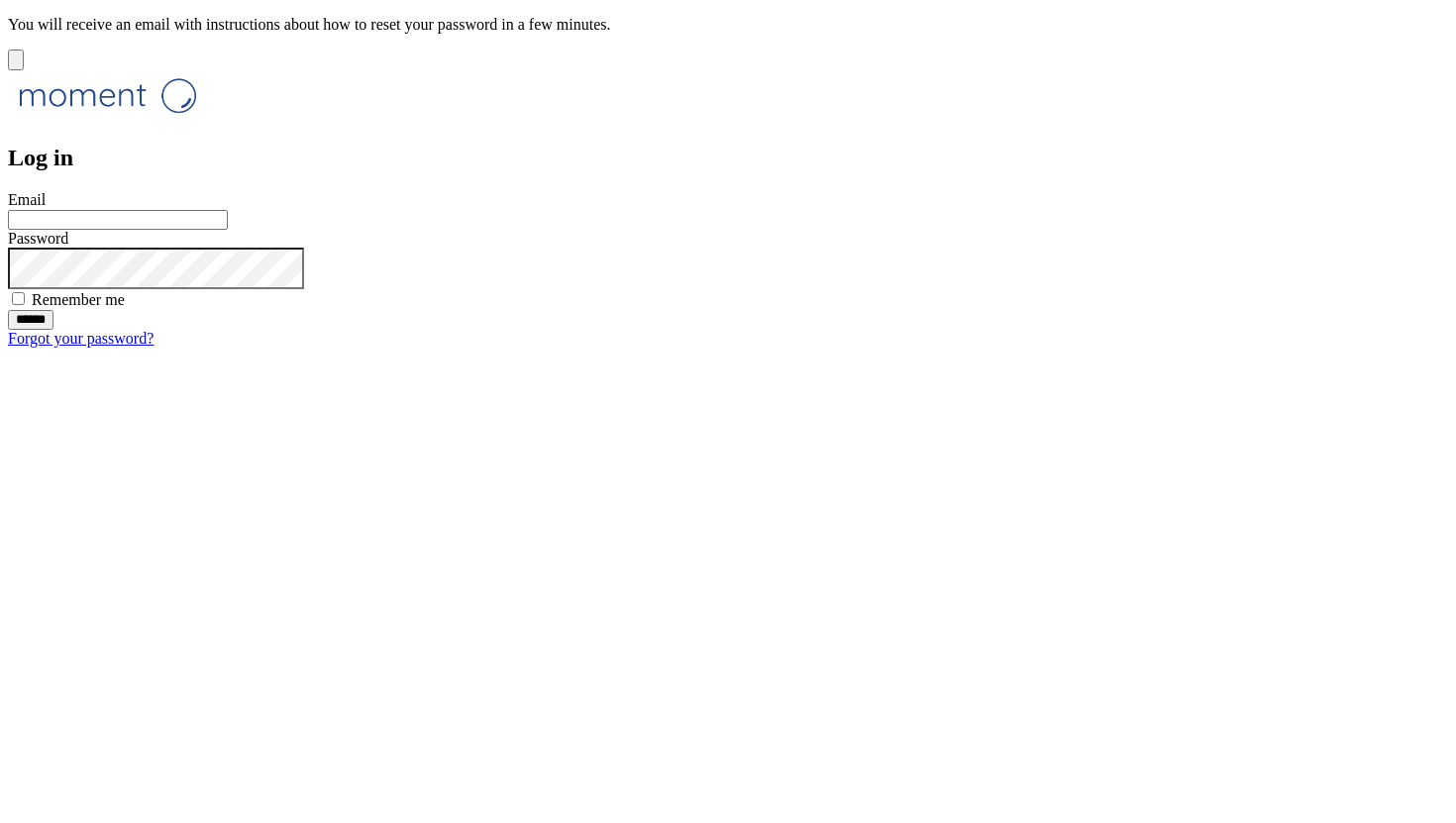 click at bounding box center (16, 64) 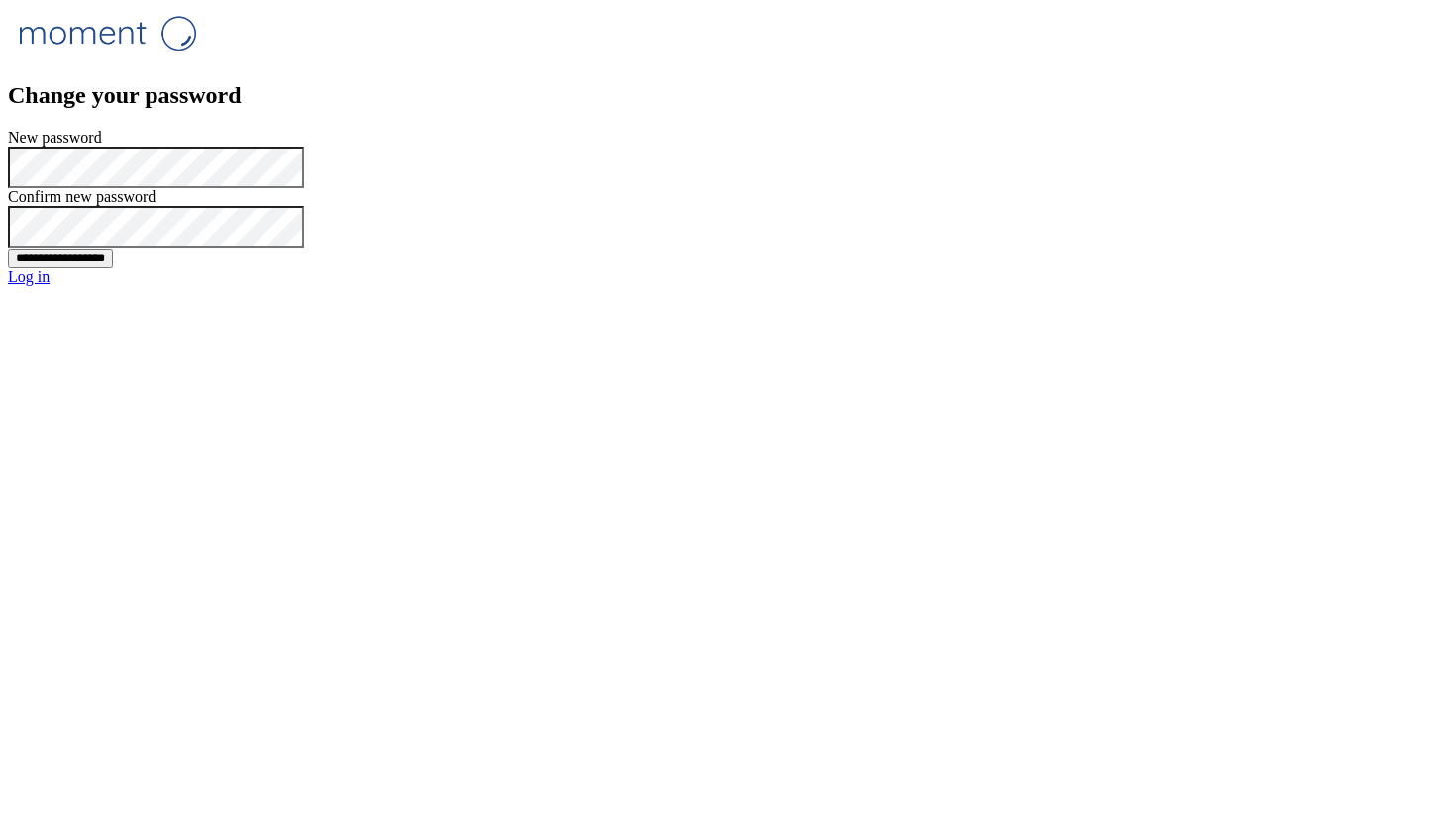 scroll, scrollTop: 0, scrollLeft: 0, axis: both 